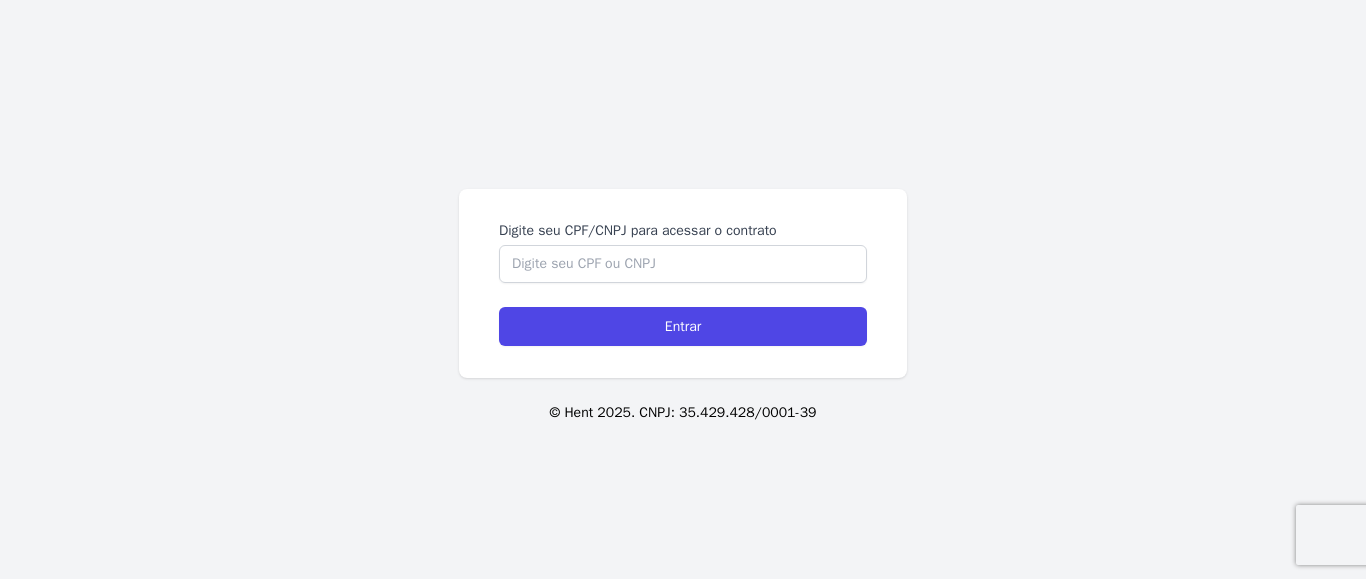 scroll, scrollTop: 0, scrollLeft: 0, axis: both 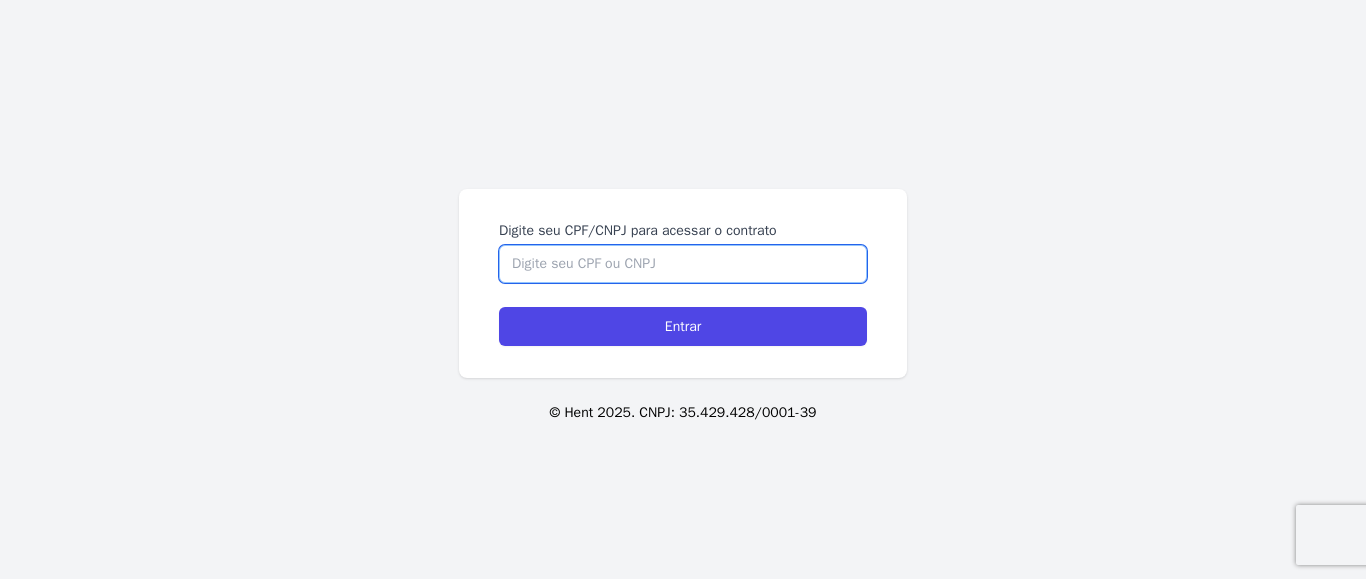 click on "Digite seu CPF/CNPJ para acessar o contrato" at bounding box center [683, 264] 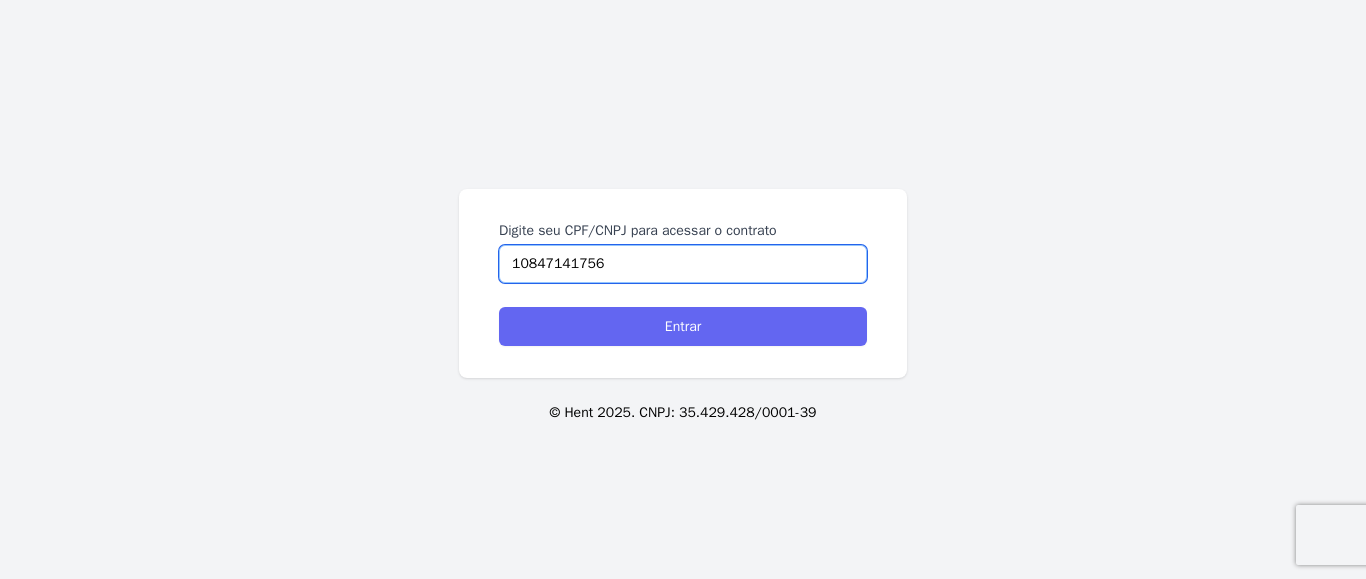 type on "10847141756" 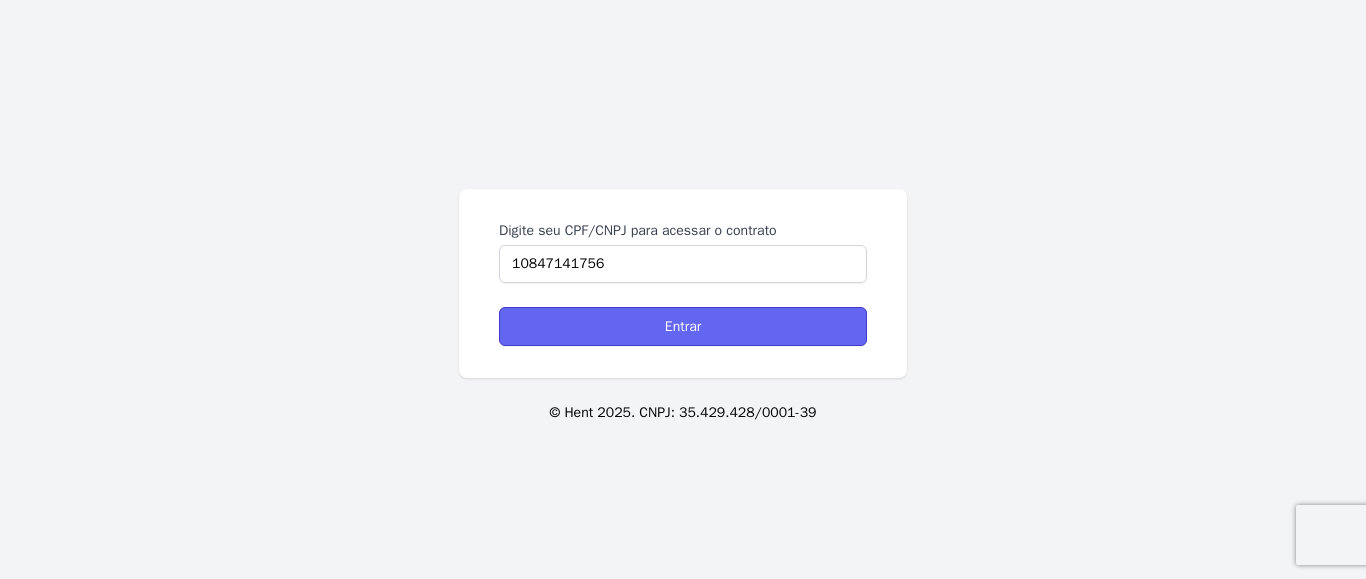 click on "Entrar" at bounding box center (683, 326) 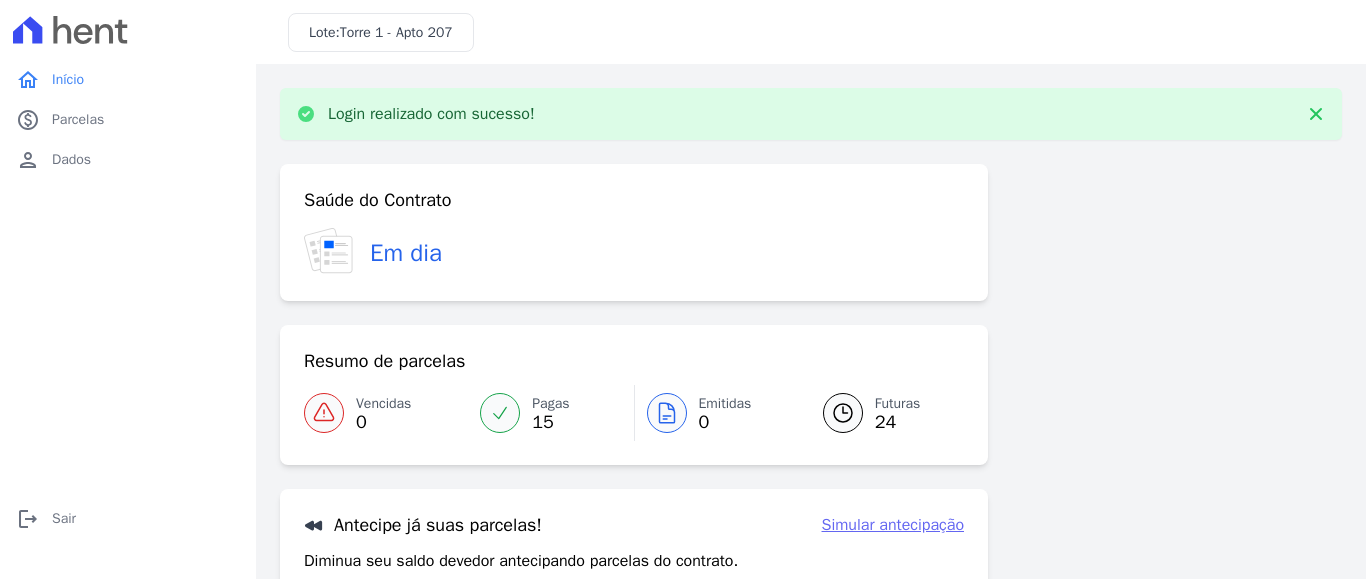 scroll, scrollTop: 0, scrollLeft: 0, axis: both 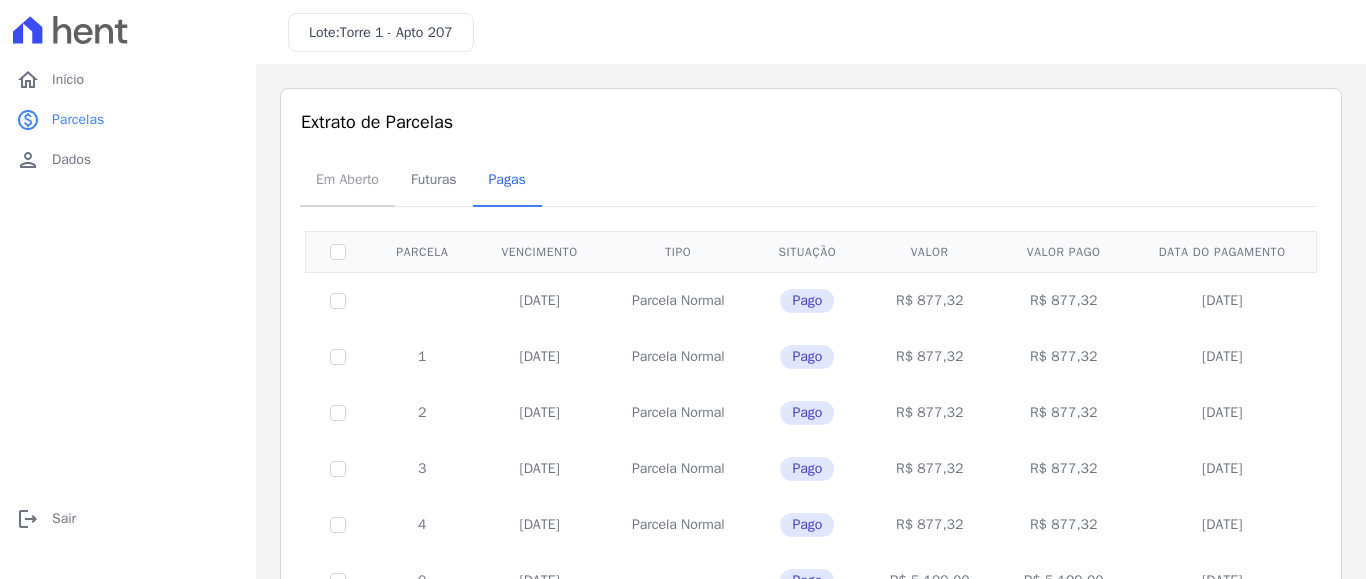 click on "Em Aberto" at bounding box center [347, 179] 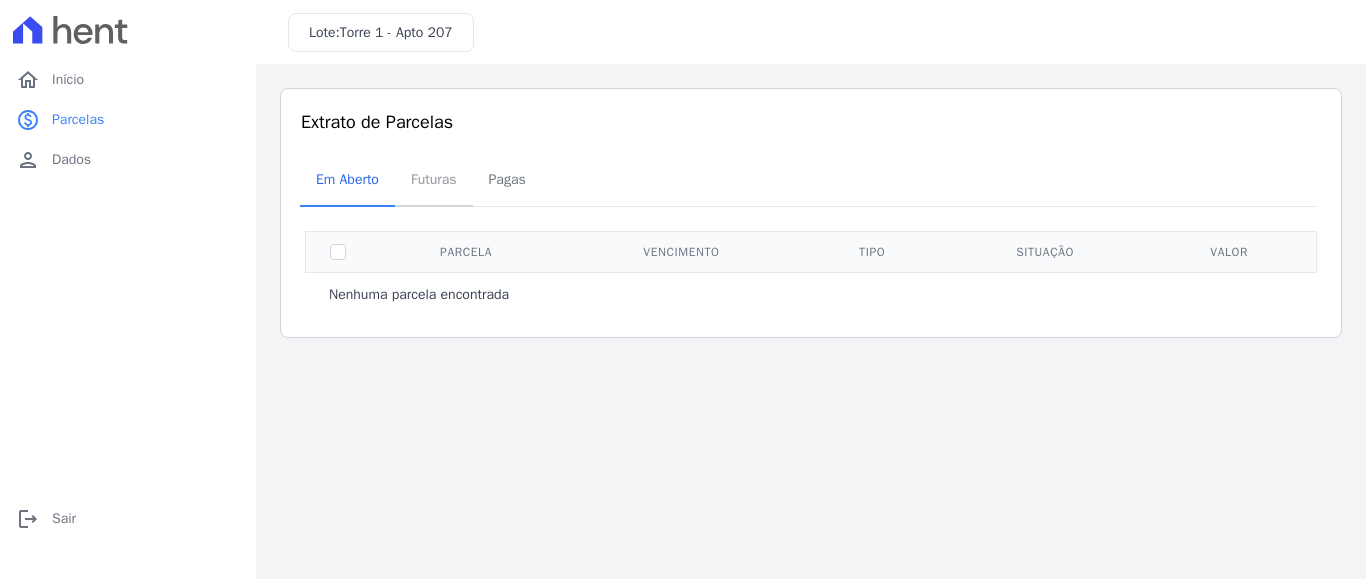 click on "Futuras" at bounding box center (434, 179) 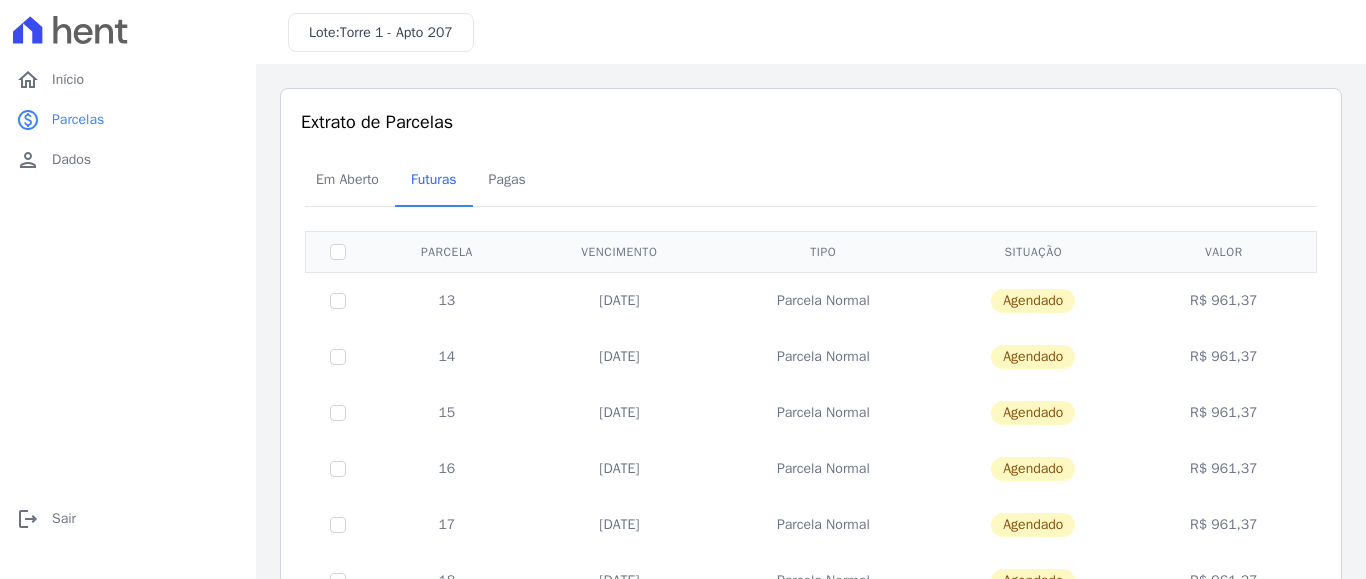 drag, startPoint x: 558, startPoint y: 356, endPoint x: 1266, endPoint y: 359, distance: 708.00635 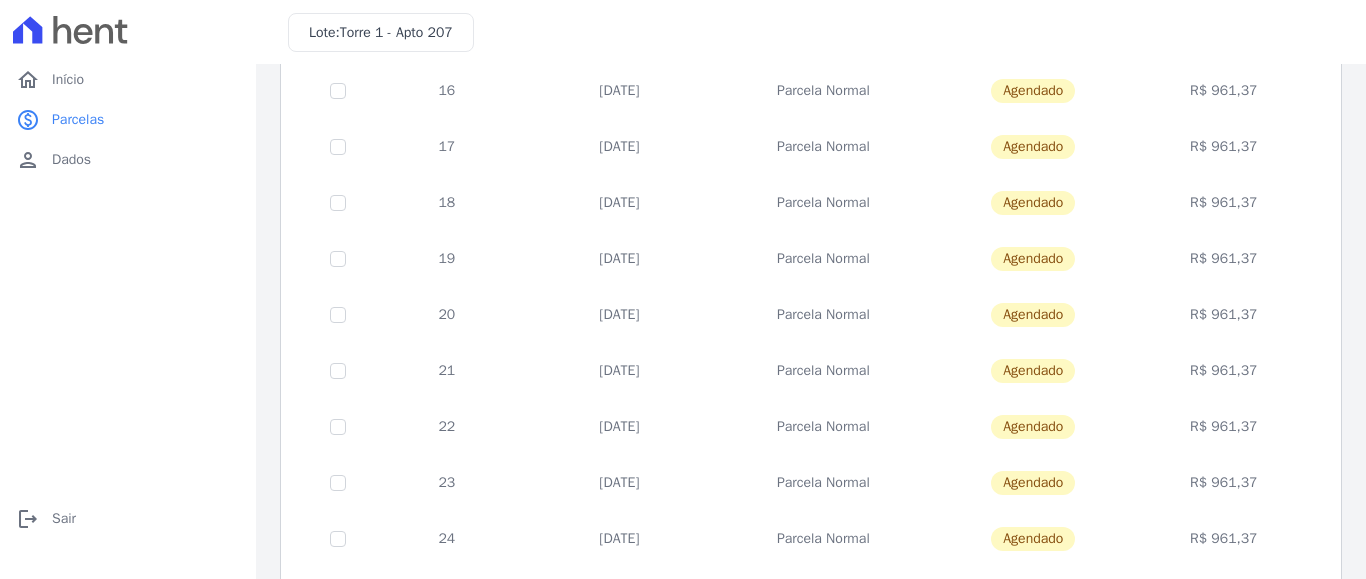 scroll, scrollTop: 0, scrollLeft: 0, axis: both 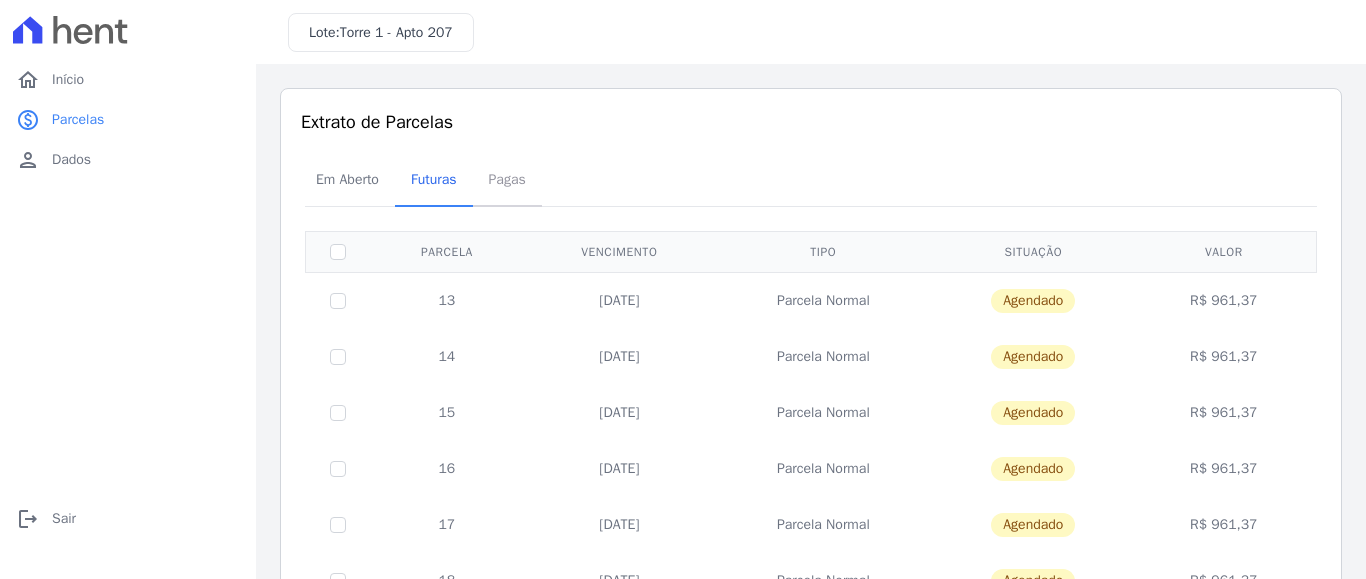 click on "Pagas" at bounding box center [507, 179] 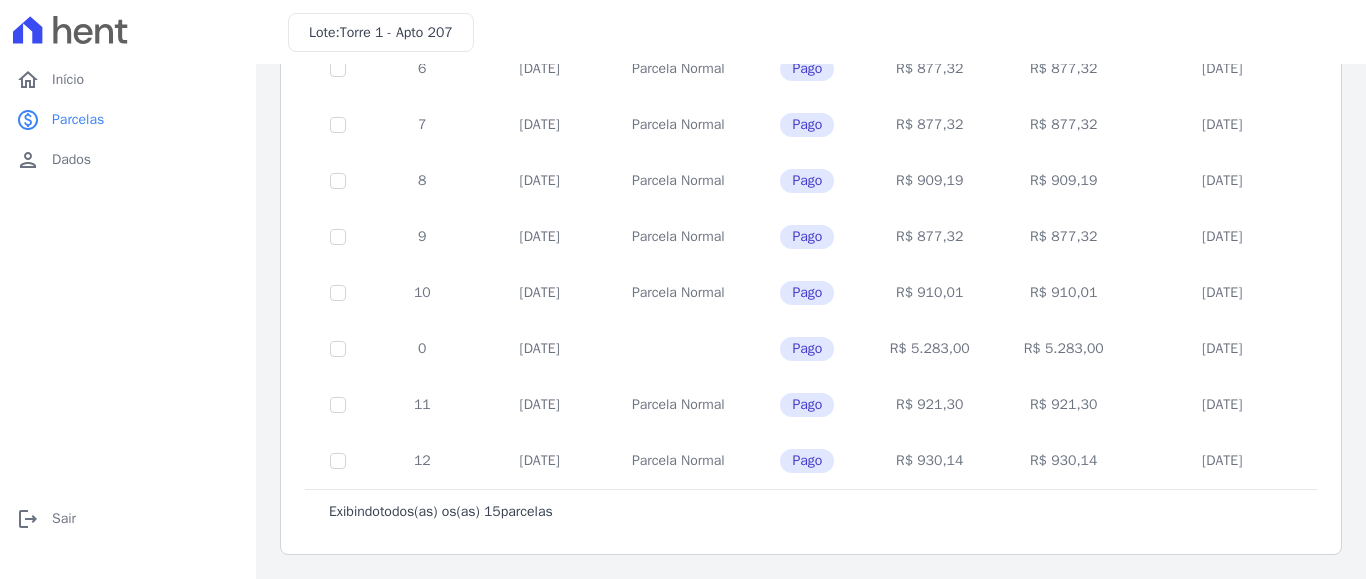 scroll, scrollTop: 498, scrollLeft: 0, axis: vertical 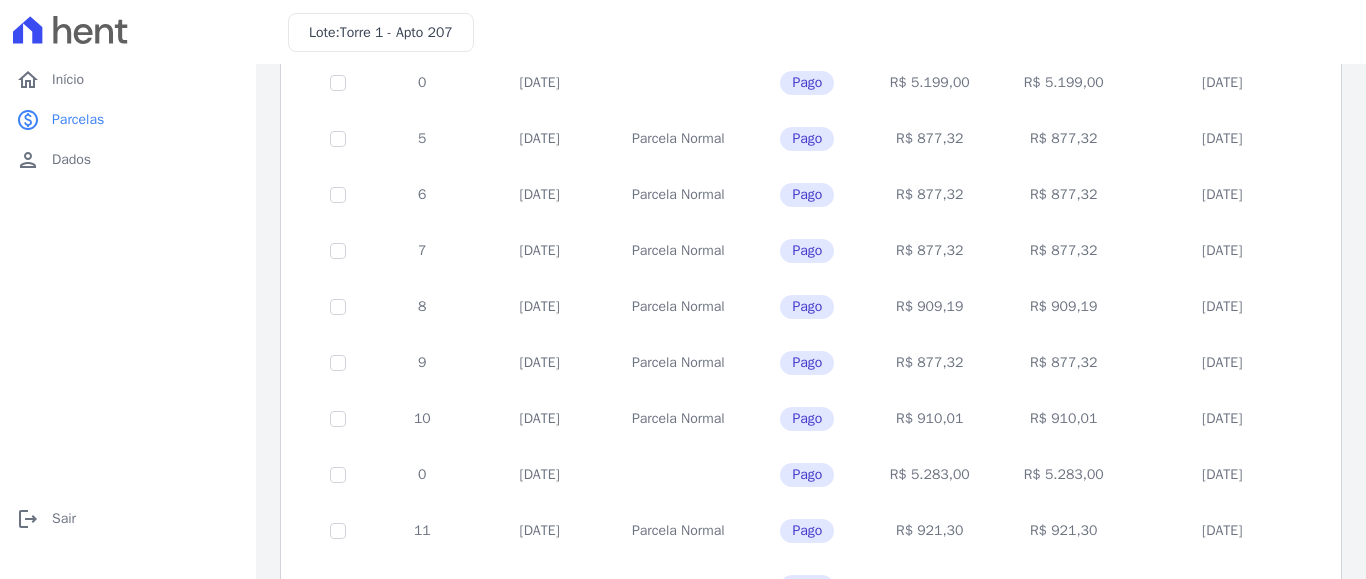 drag, startPoint x: 955, startPoint y: 469, endPoint x: 815, endPoint y: 465, distance: 140.05713 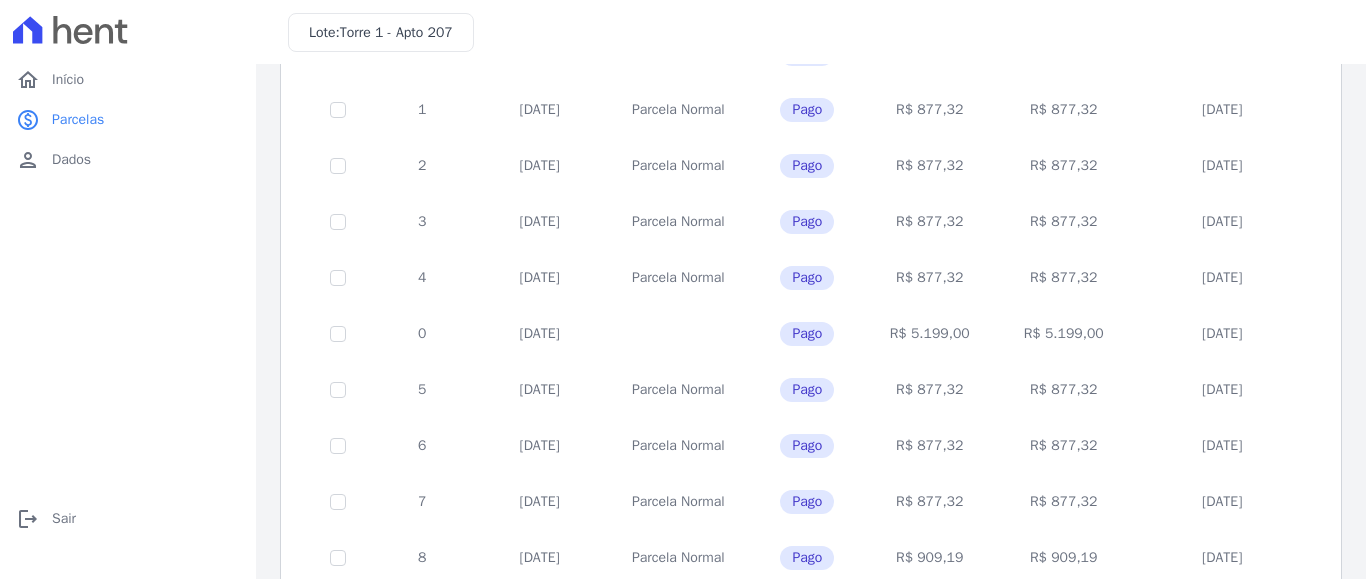 scroll, scrollTop: 252, scrollLeft: 0, axis: vertical 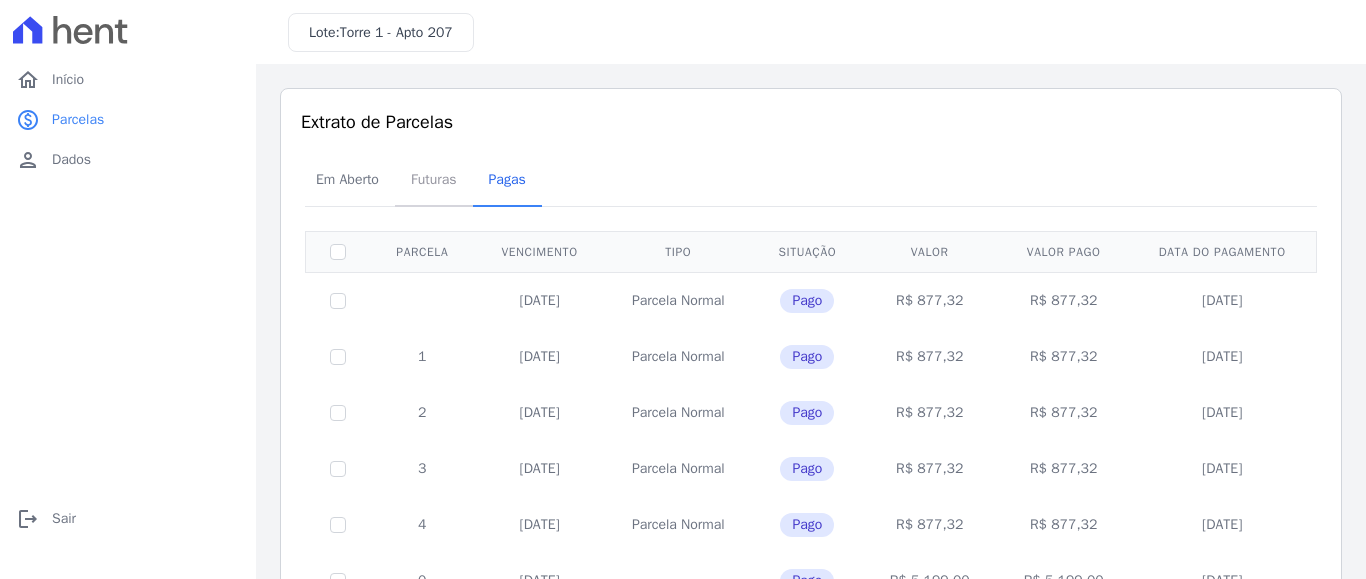 click on "Futuras" at bounding box center (434, 179) 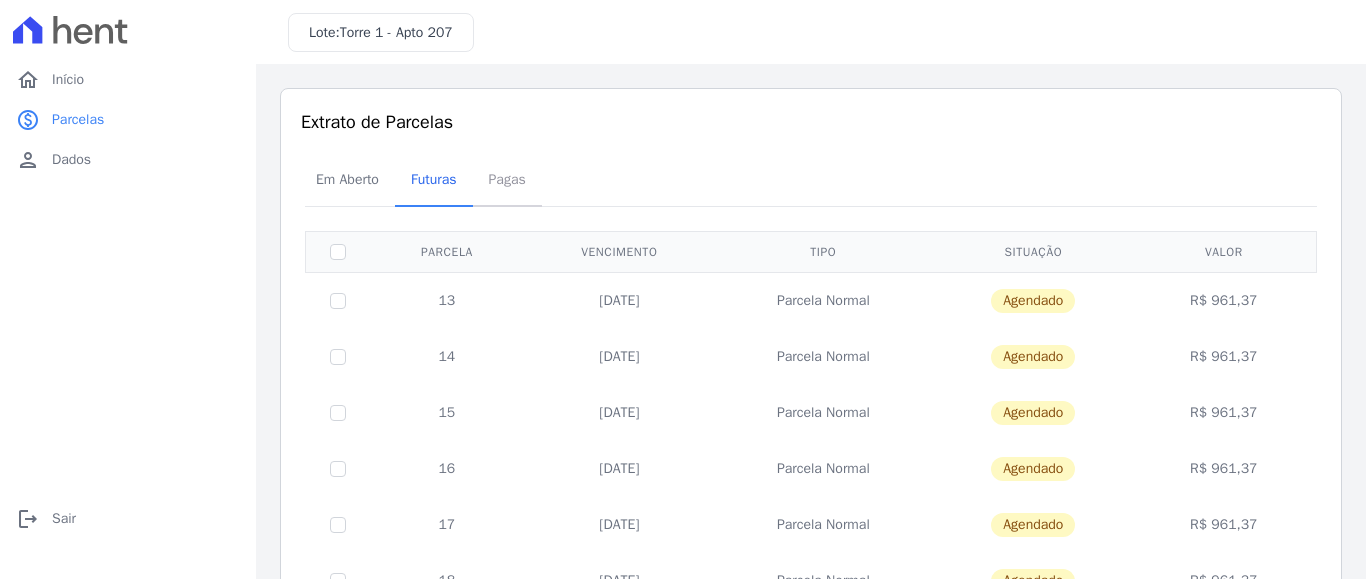 click on "Pagas" at bounding box center (507, 179) 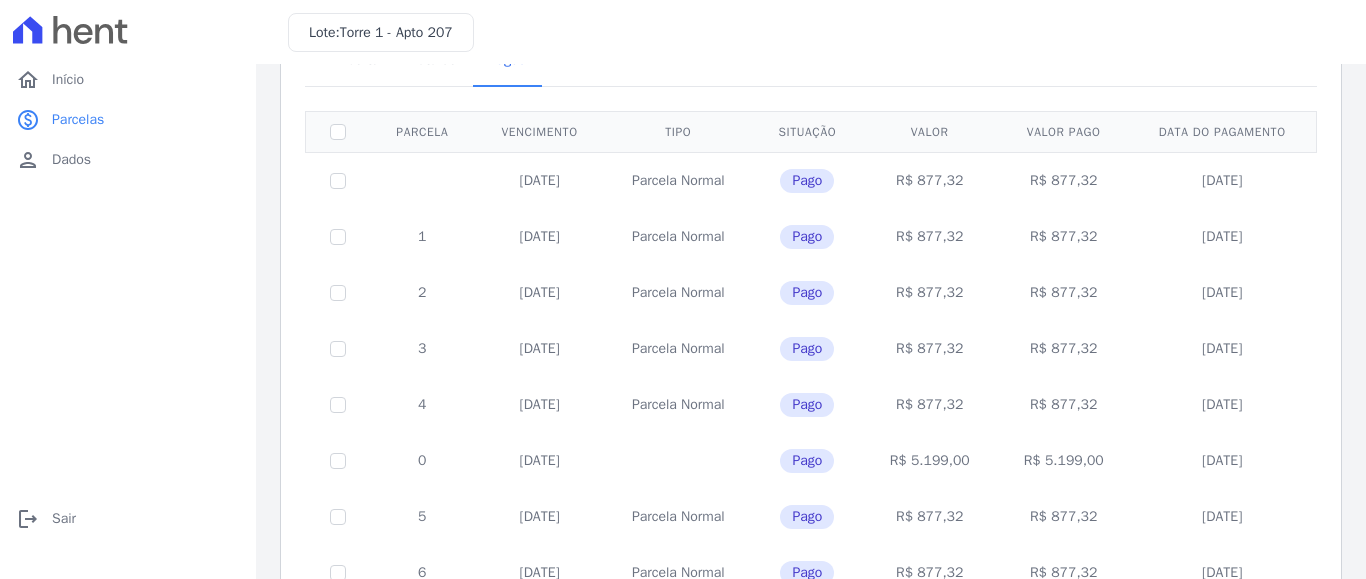 scroll, scrollTop: 0, scrollLeft: 0, axis: both 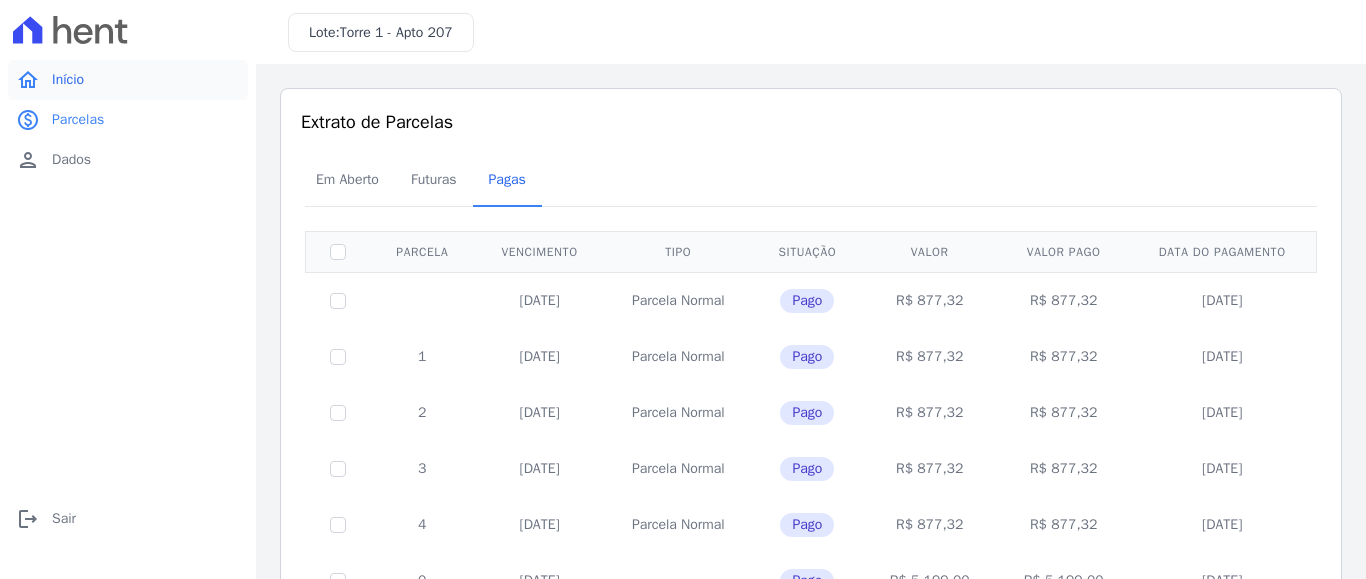 click on "Início" at bounding box center (68, 80) 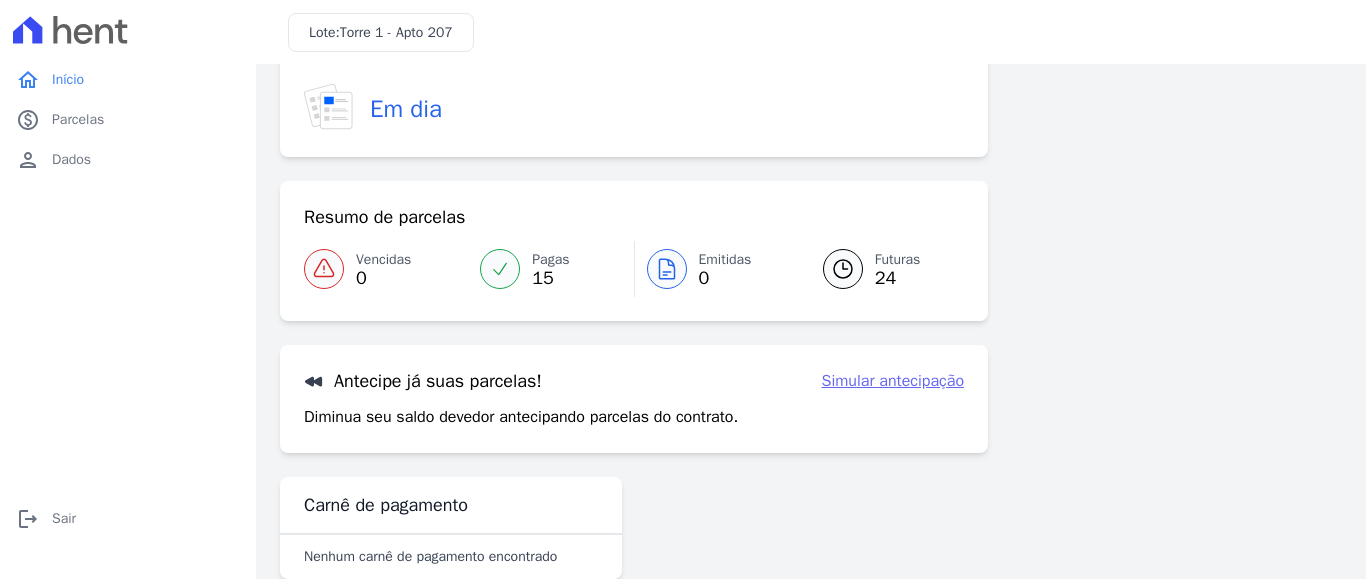 scroll, scrollTop: 108, scrollLeft: 0, axis: vertical 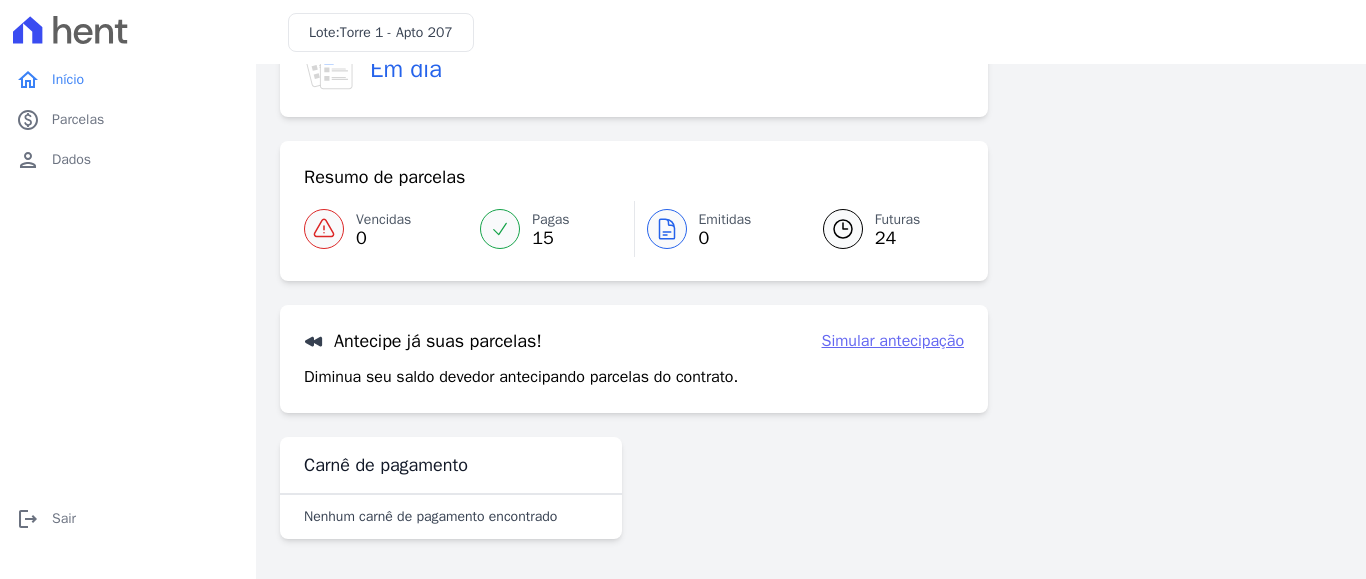 drag, startPoint x: 322, startPoint y: 519, endPoint x: 541, endPoint y: 423, distance: 239.11713 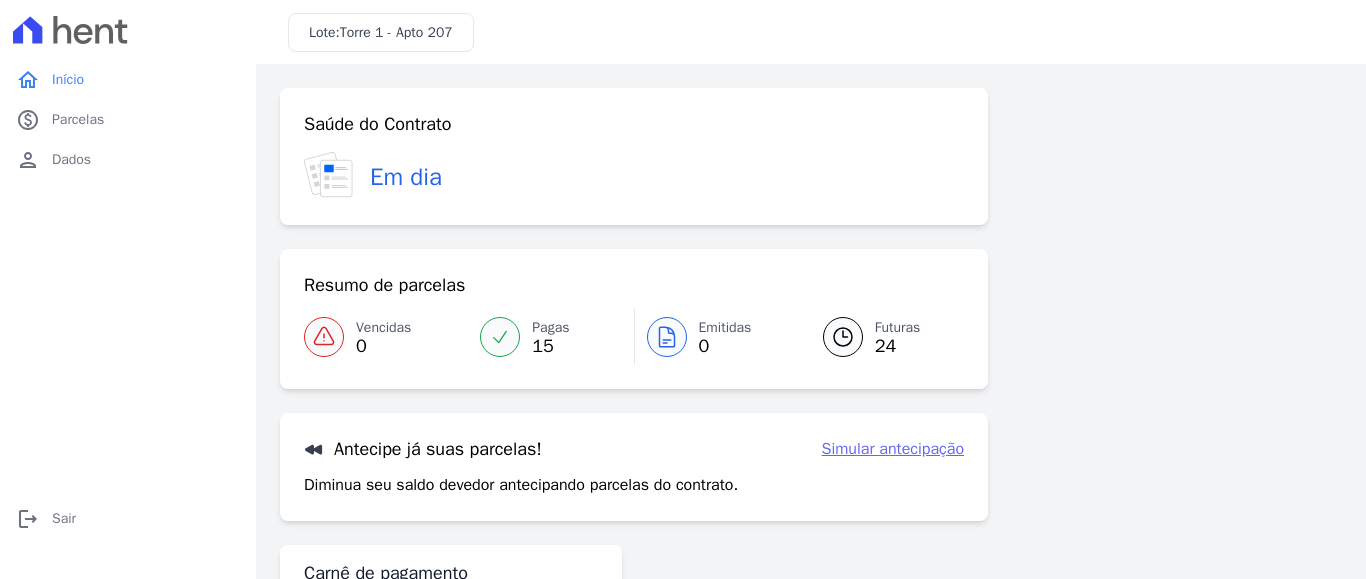drag, startPoint x: 333, startPoint y: 177, endPoint x: 516, endPoint y: 173, distance: 183.04372 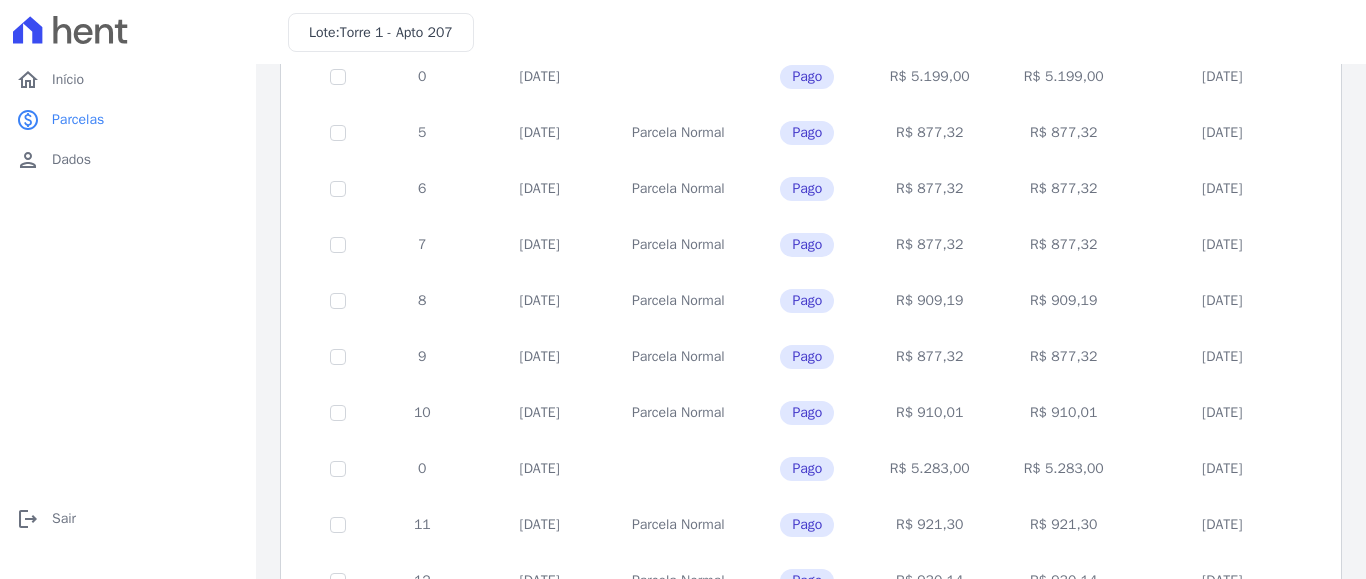 scroll, scrollTop: 624, scrollLeft: 0, axis: vertical 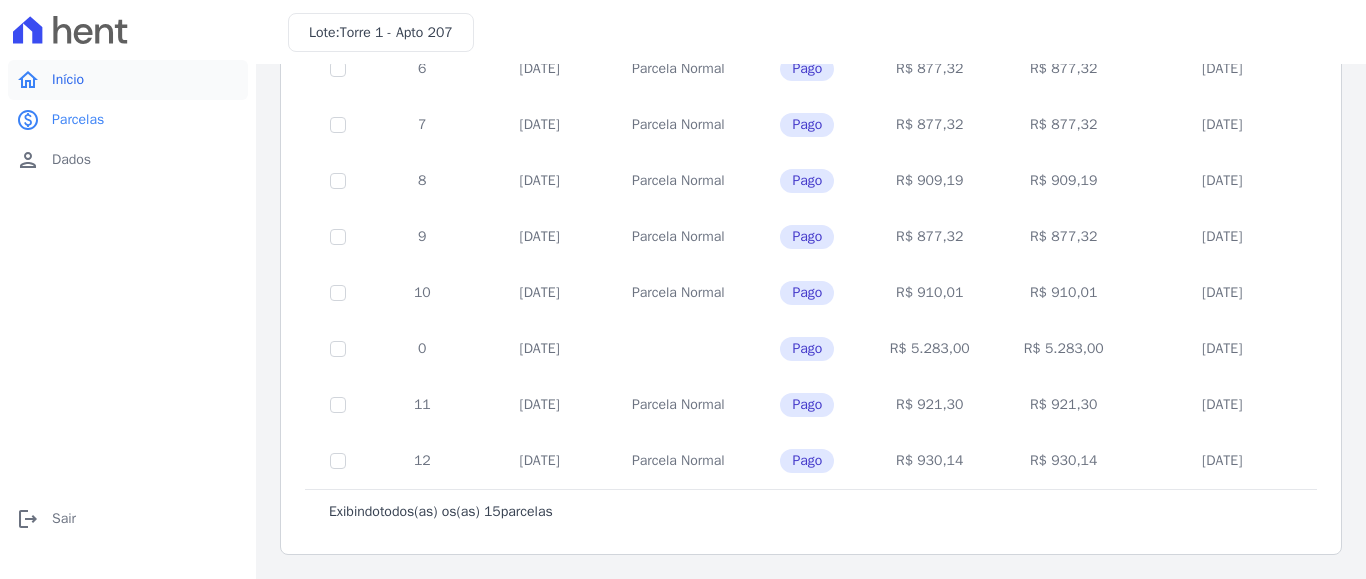 click on "Início" at bounding box center [68, 80] 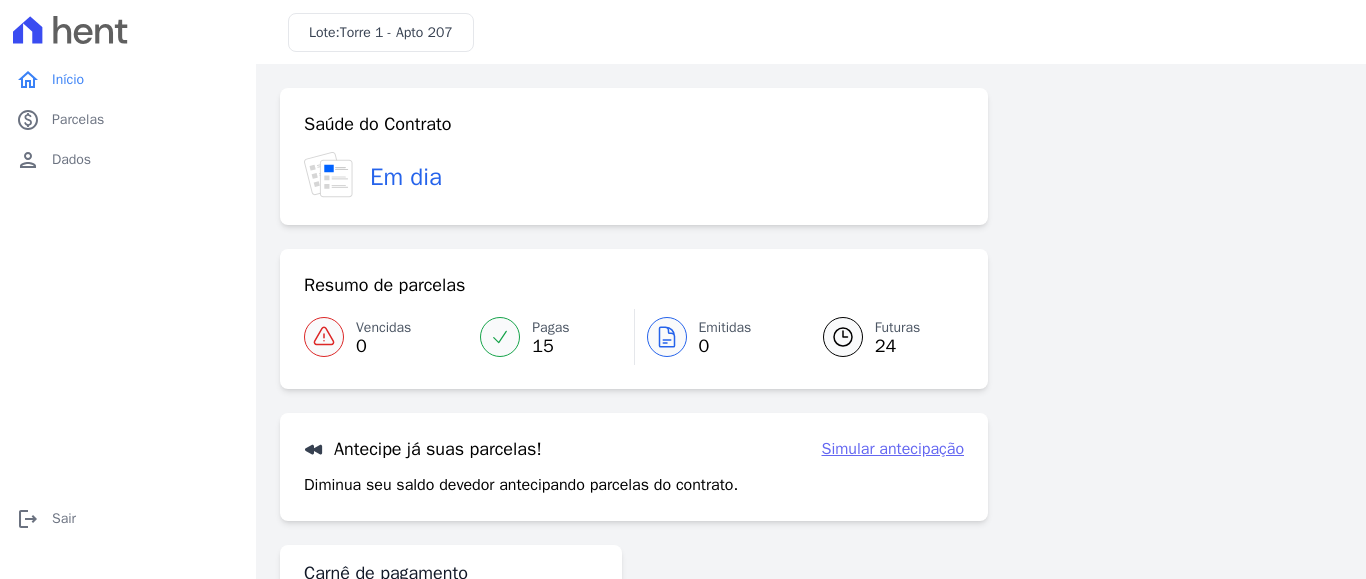 click at bounding box center (843, 337) 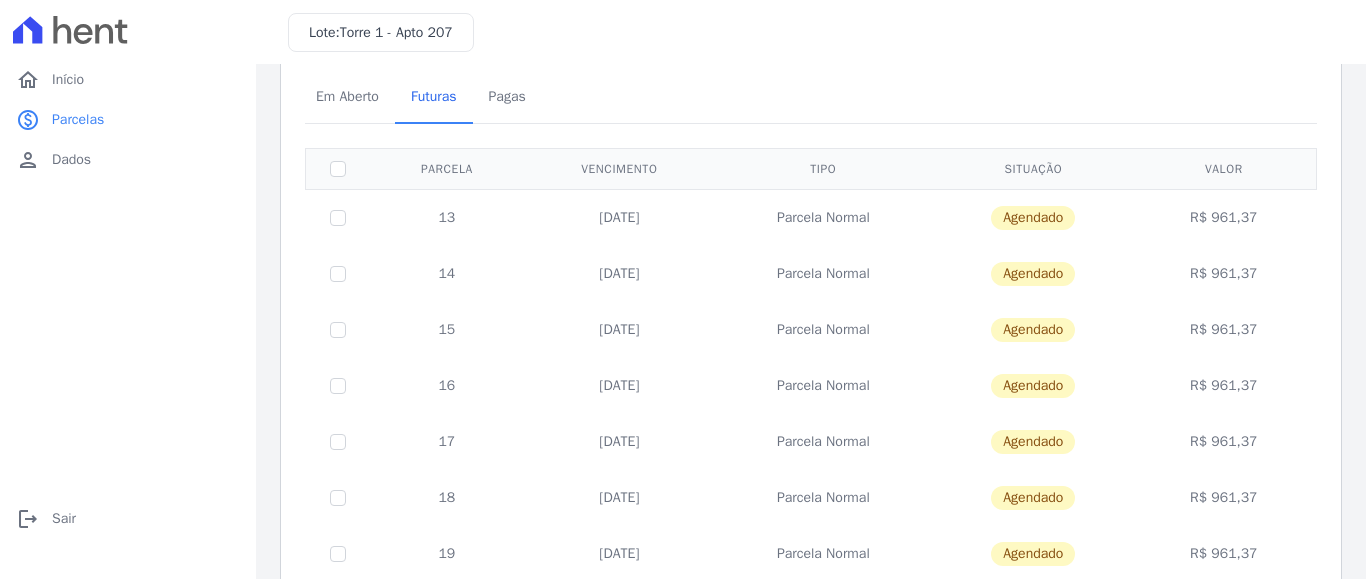 scroll, scrollTop: 126, scrollLeft: 0, axis: vertical 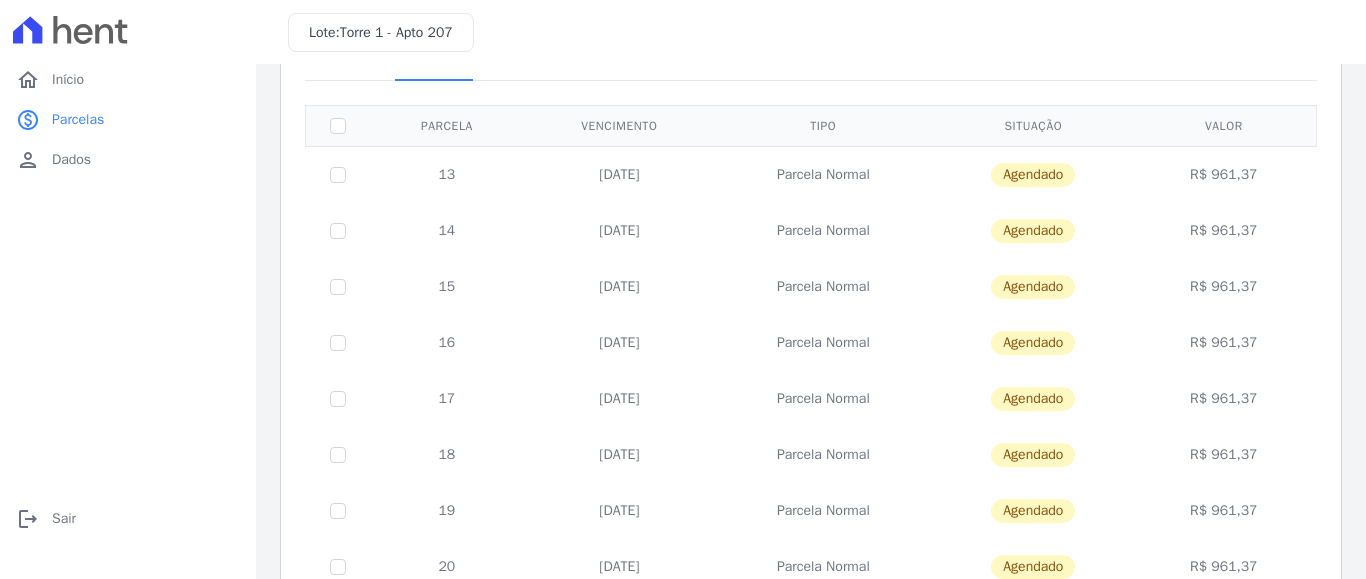 drag, startPoint x: 459, startPoint y: 235, endPoint x: 459, endPoint y: 256, distance: 21 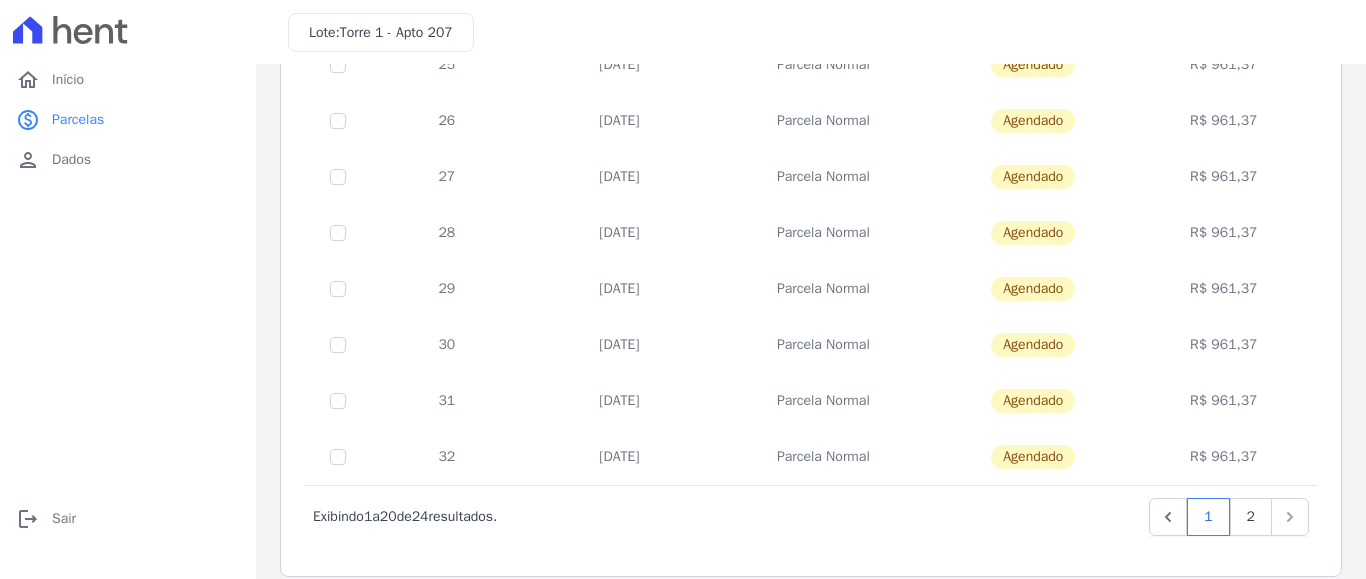 scroll, scrollTop: 930, scrollLeft: 0, axis: vertical 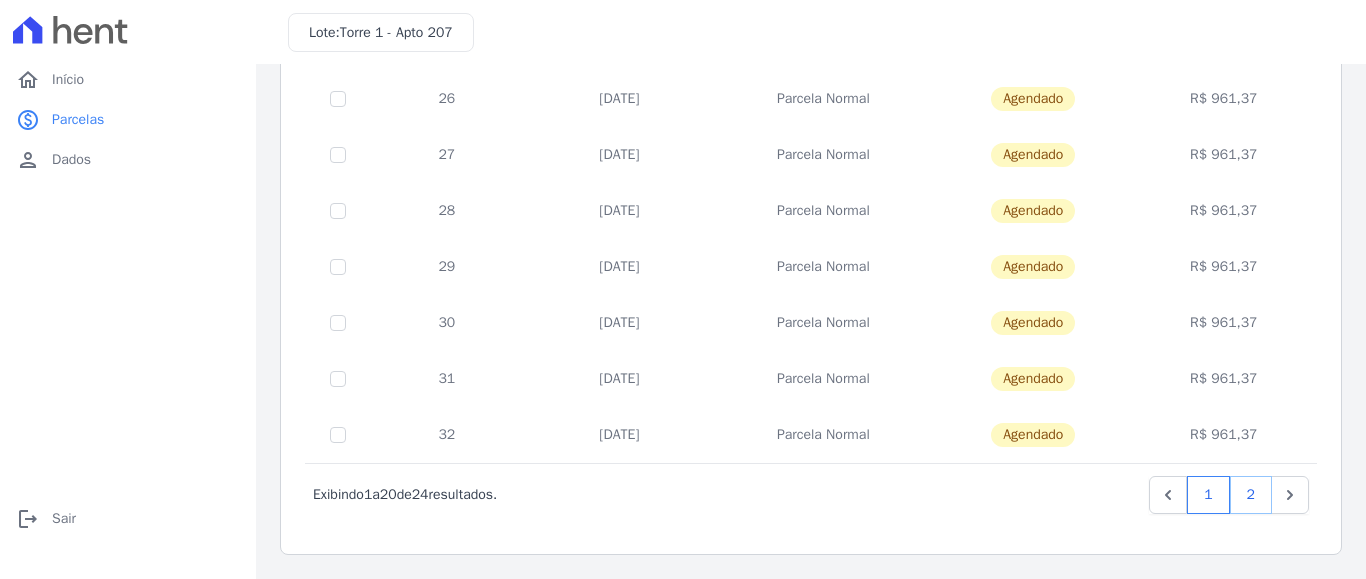 click on "2" at bounding box center (1251, 495) 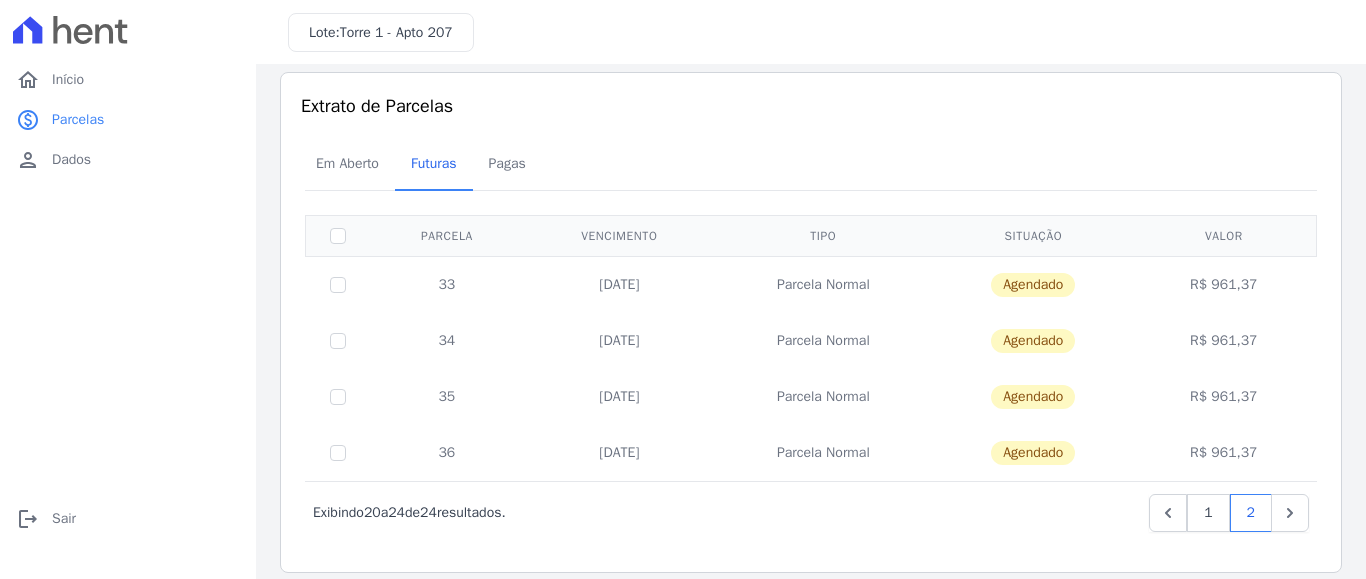 scroll, scrollTop: 34, scrollLeft: 0, axis: vertical 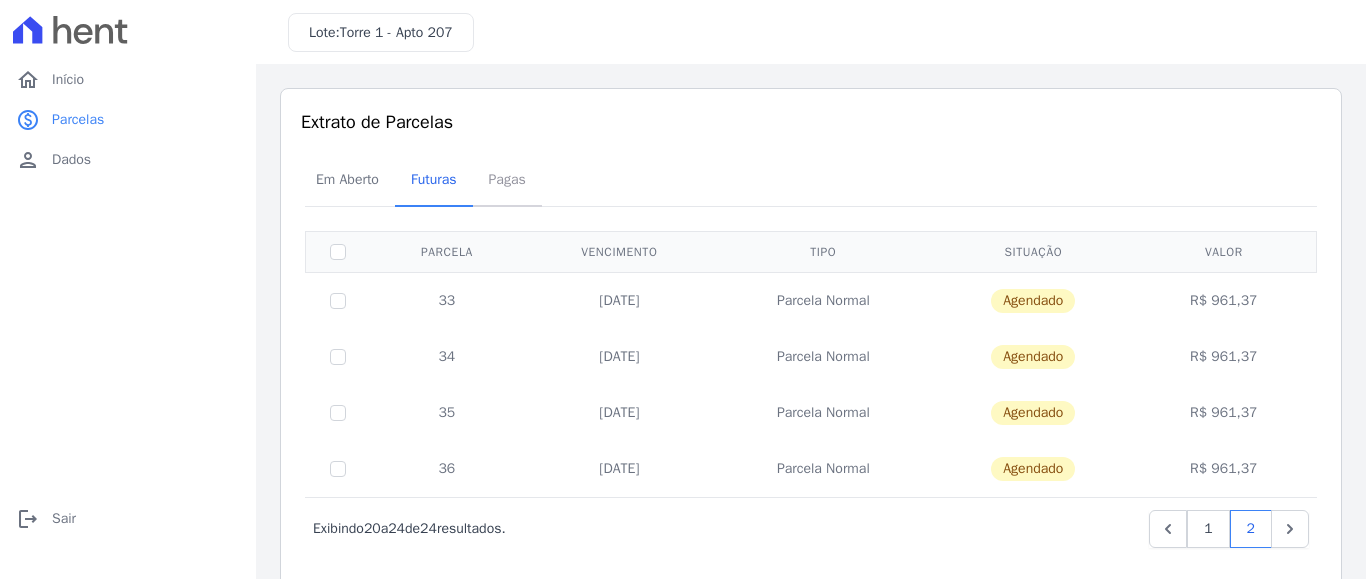 click on "Pagas" at bounding box center [507, 179] 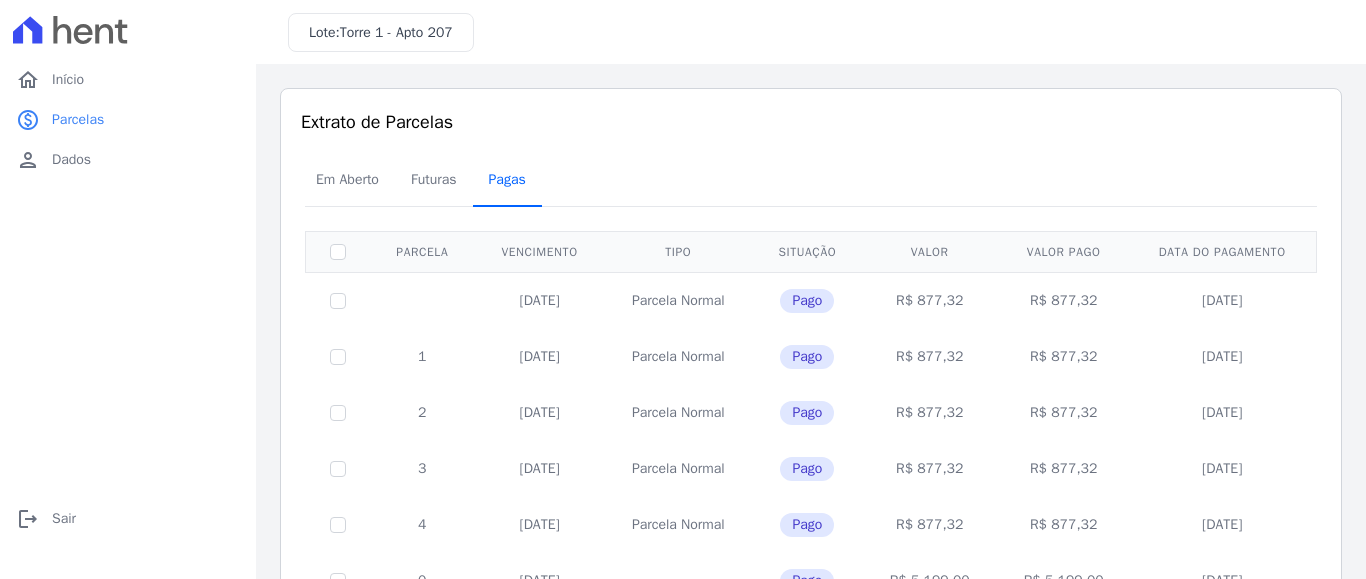 click on "Pagas" at bounding box center [507, 179] 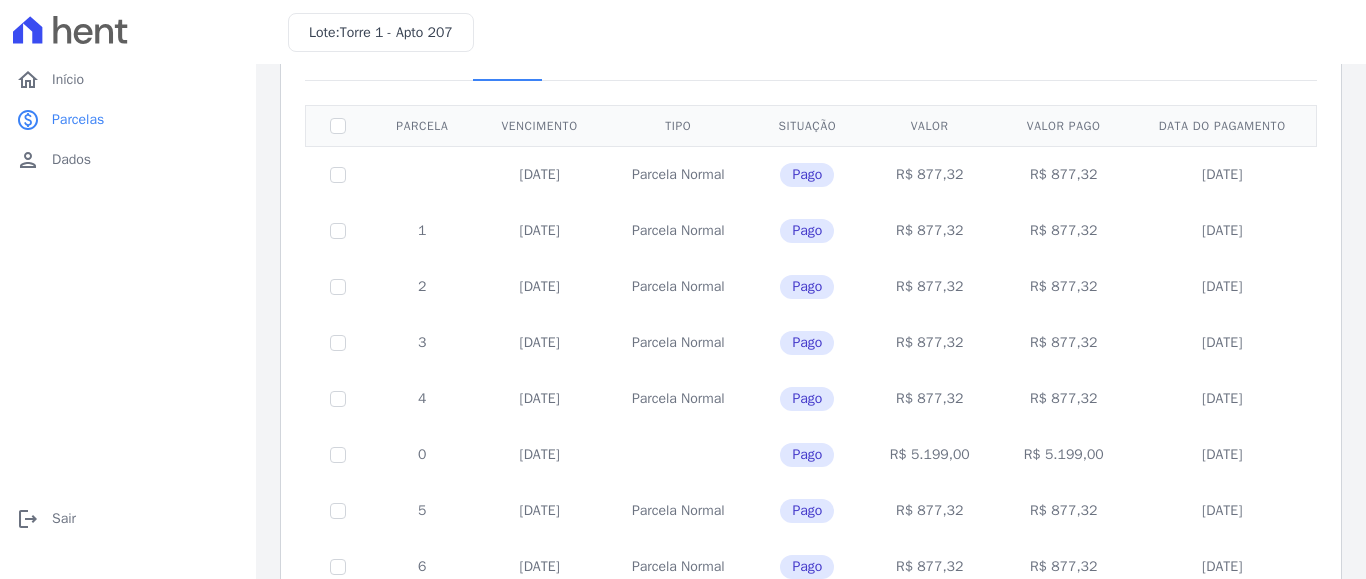 scroll, scrollTop: 0, scrollLeft: 0, axis: both 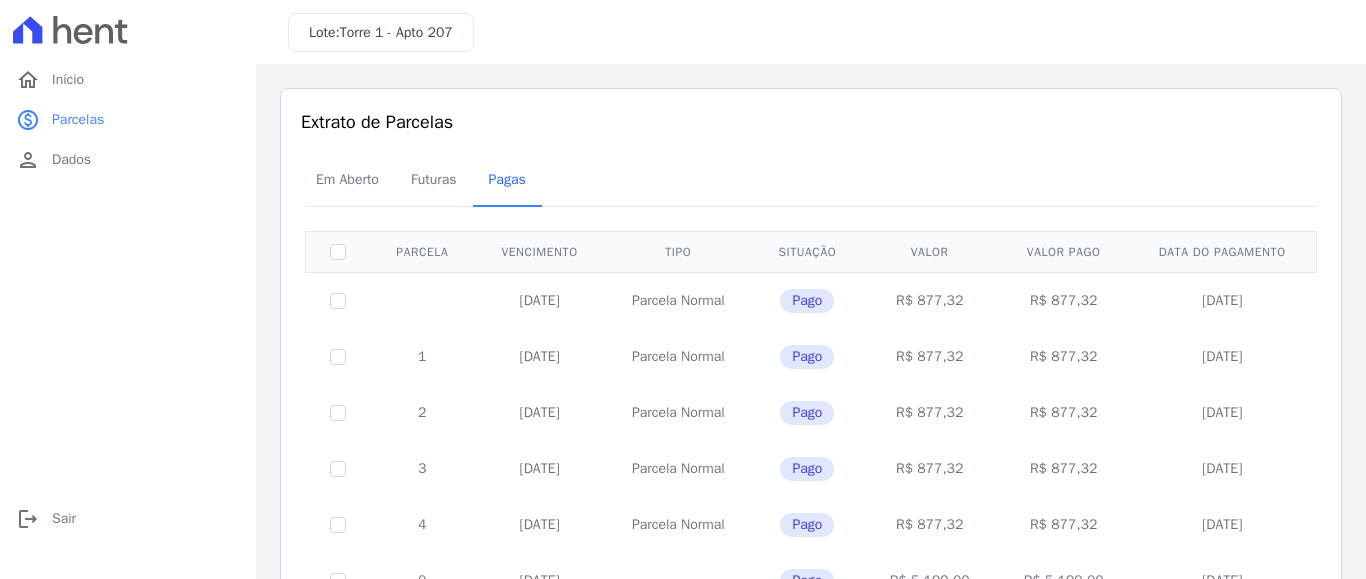 drag, startPoint x: 506, startPoint y: 305, endPoint x: 987, endPoint y: 308, distance: 481.00937 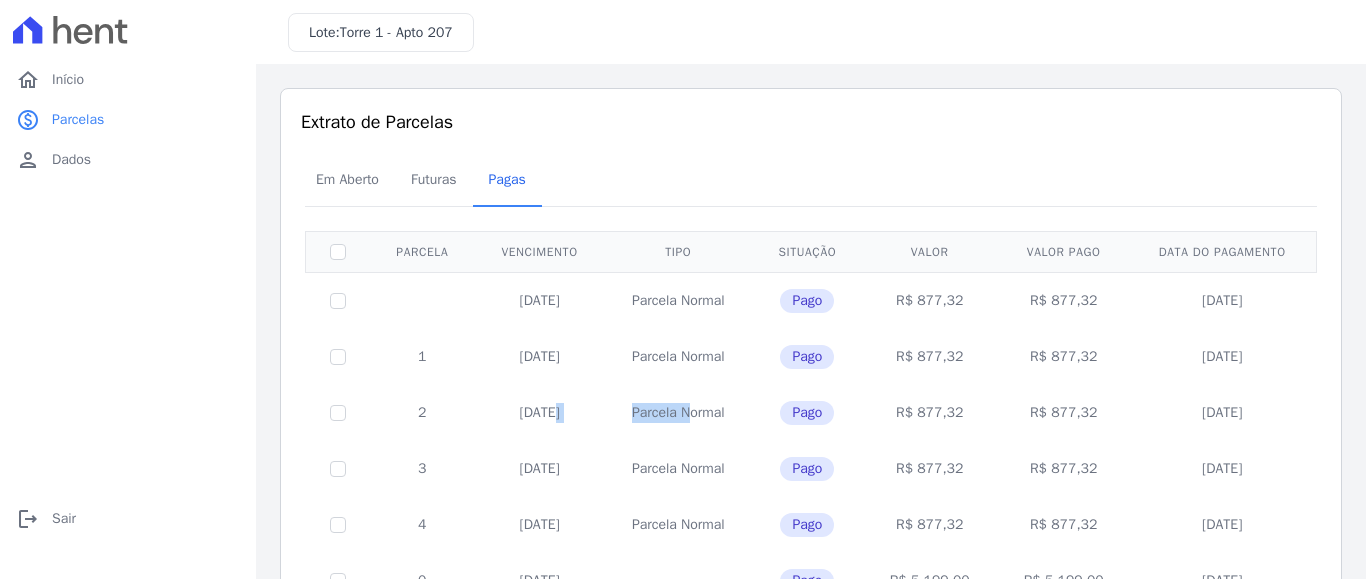 drag, startPoint x: 506, startPoint y: 415, endPoint x: 614, endPoint y: 414, distance: 108.00463 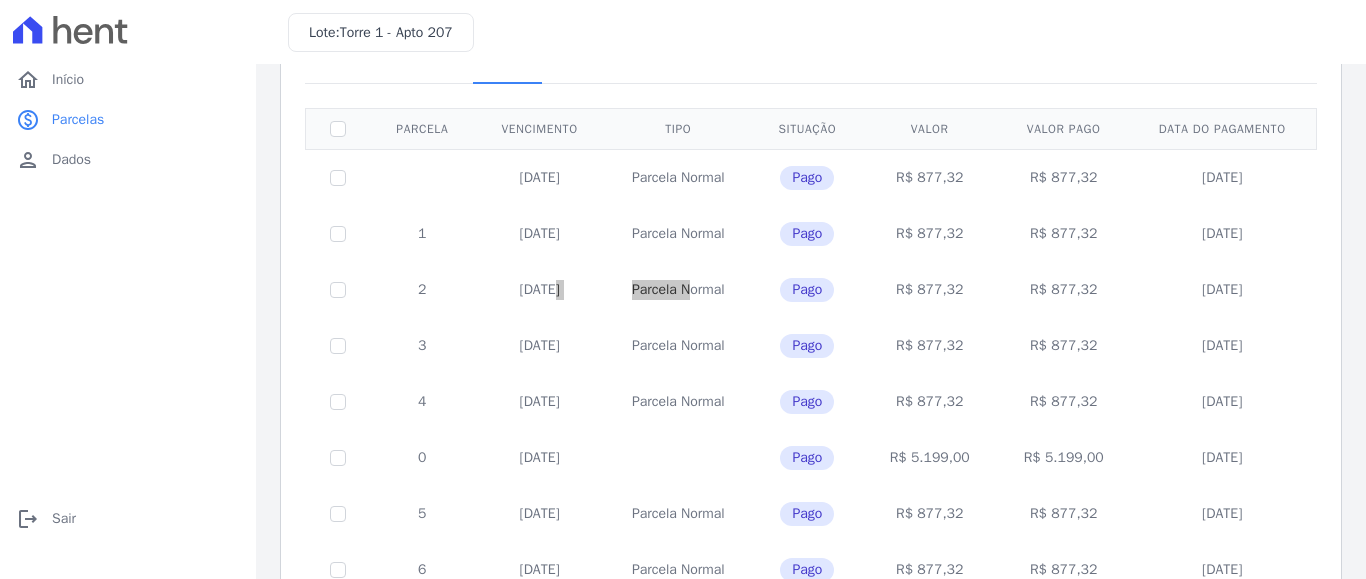 scroll, scrollTop: 126, scrollLeft: 0, axis: vertical 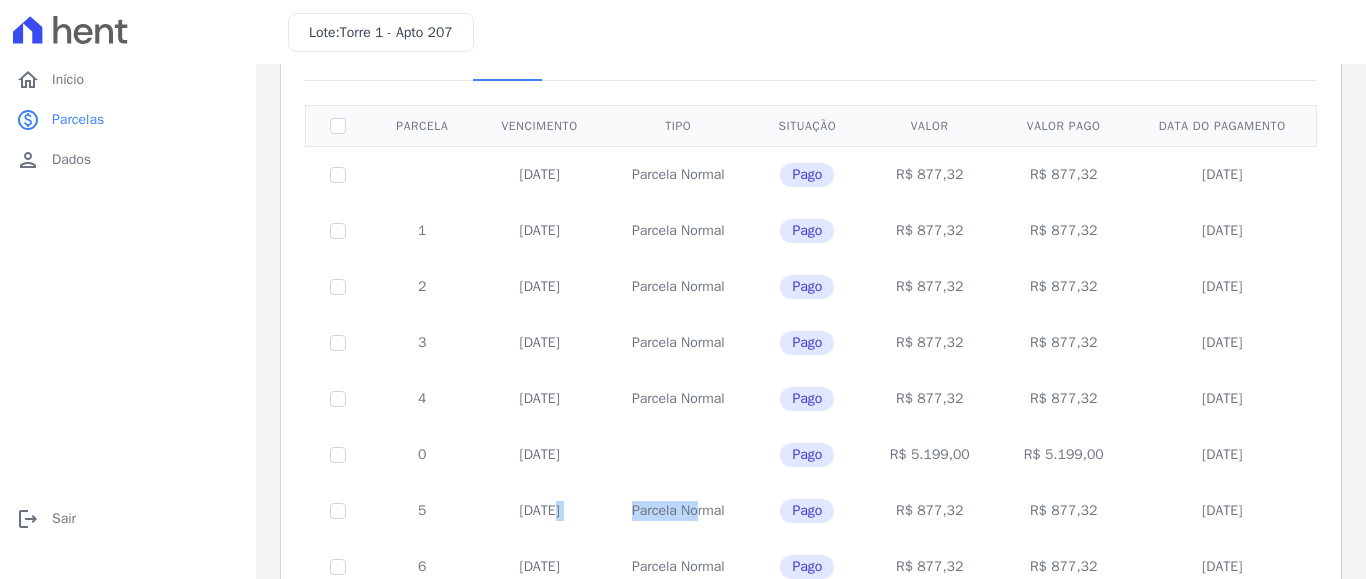 drag, startPoint x: 508, startPoint y: 511, endPoint x: 642, endPoint y: 515, distance: 134.0597 